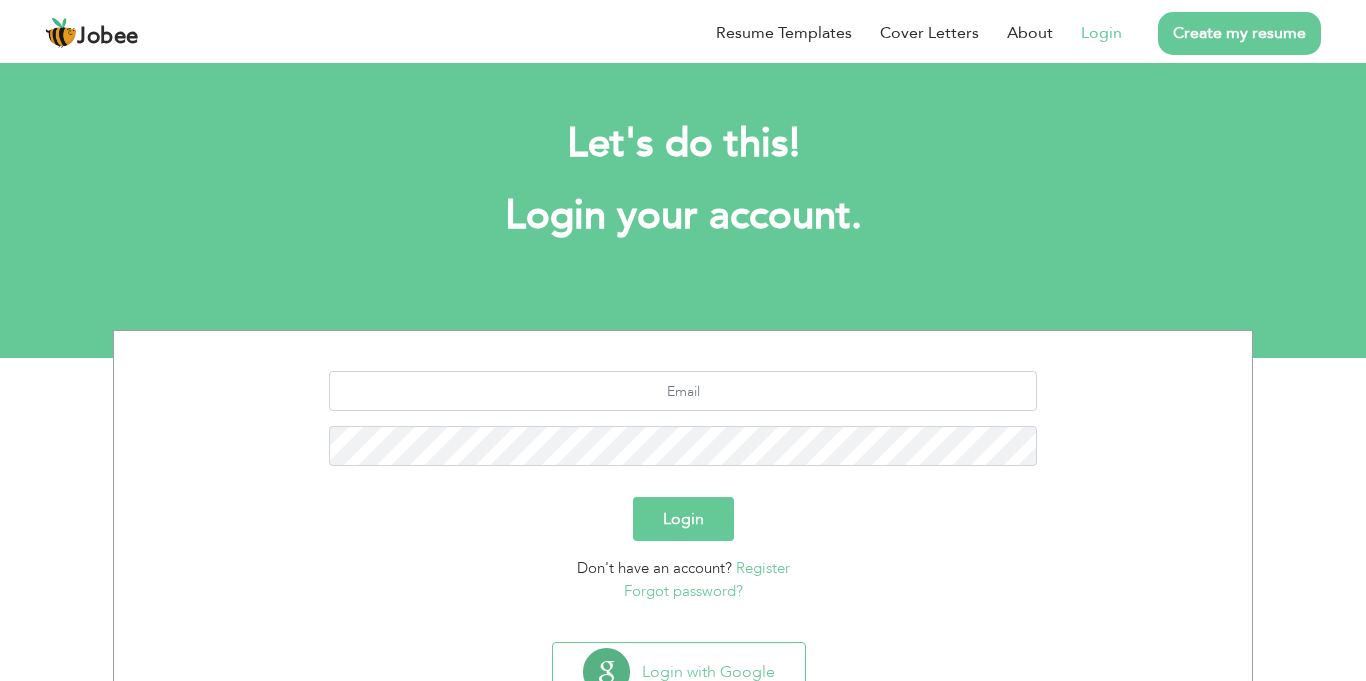 scroll, scrollTop: 0, scrollLeft: 0, axis: both 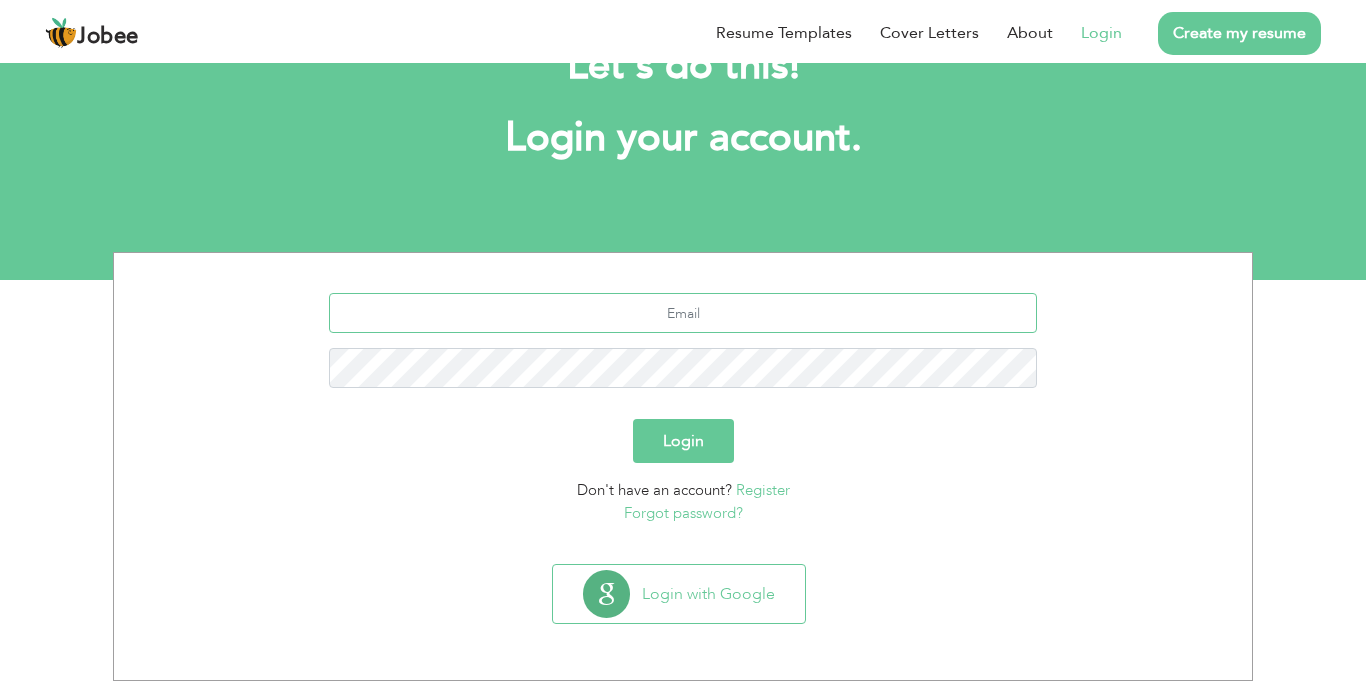 type on "[EMAIL]" 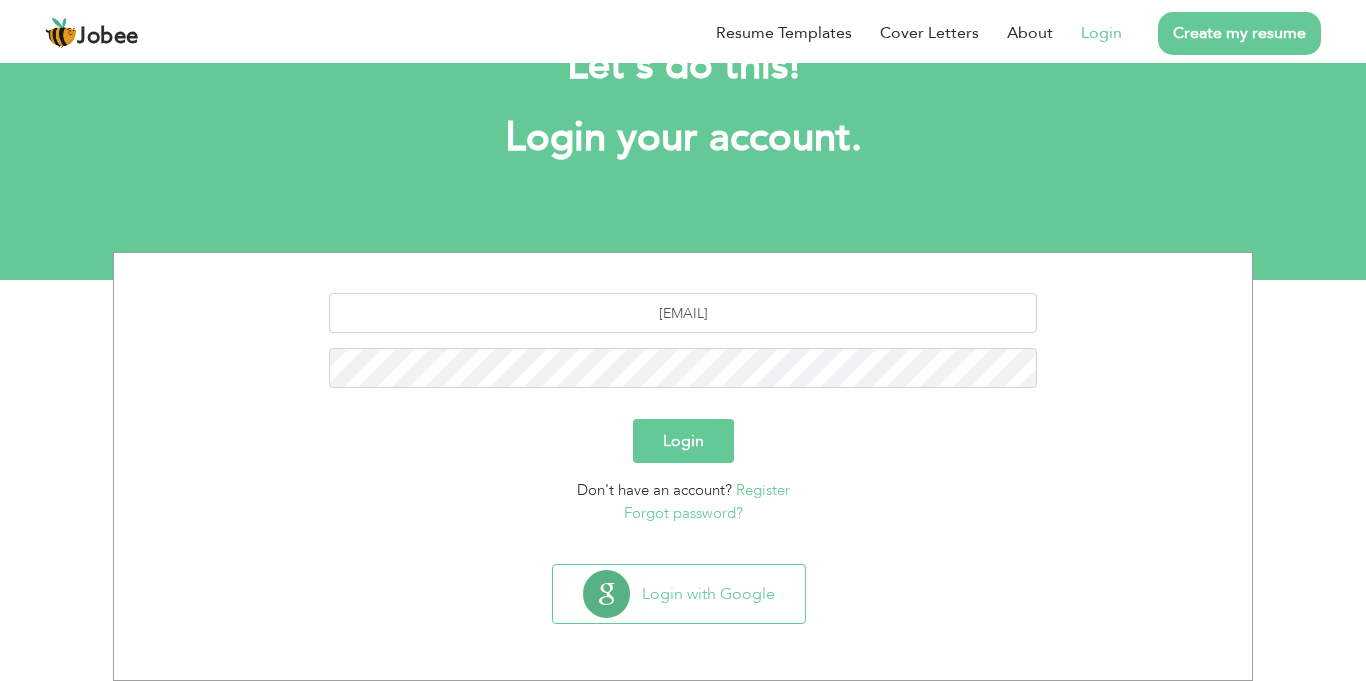 click on "Login" at bounding box center [683, 441] 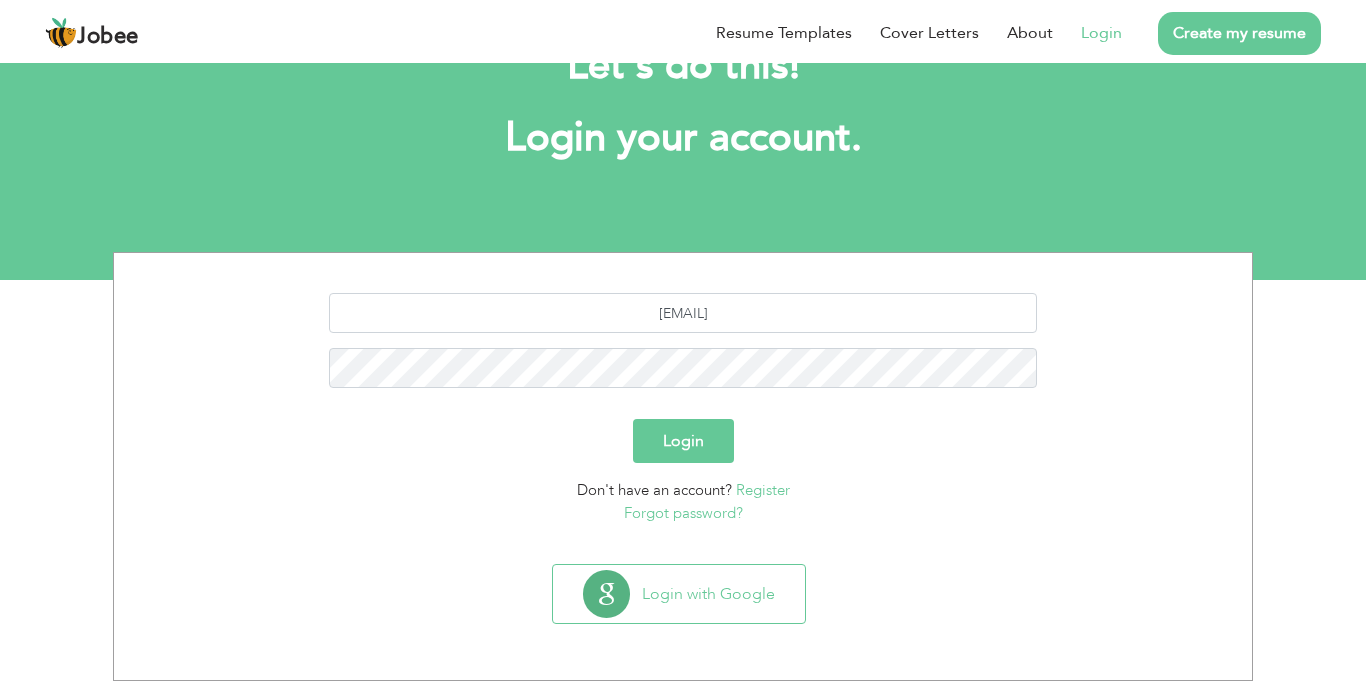 click on "Login" at bounding box center [683, 441] 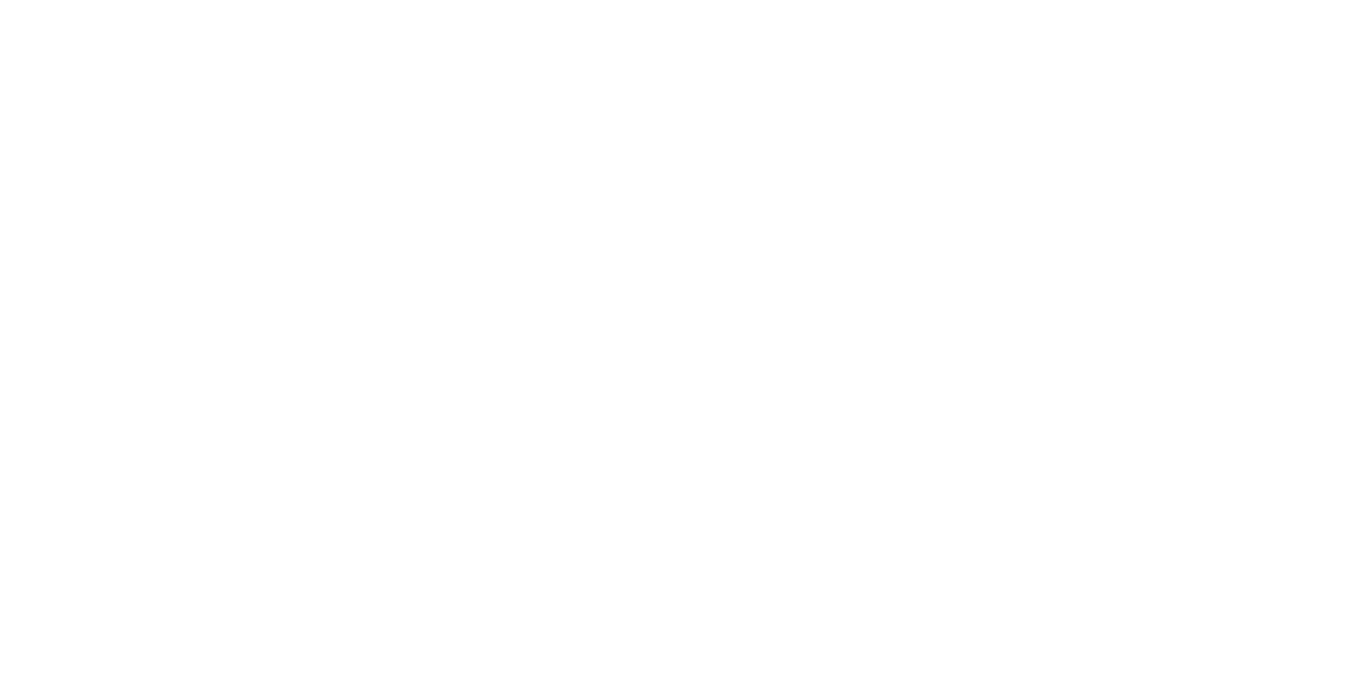 scroll, scrollTop: 0, scrollLeft: 0, axis: both 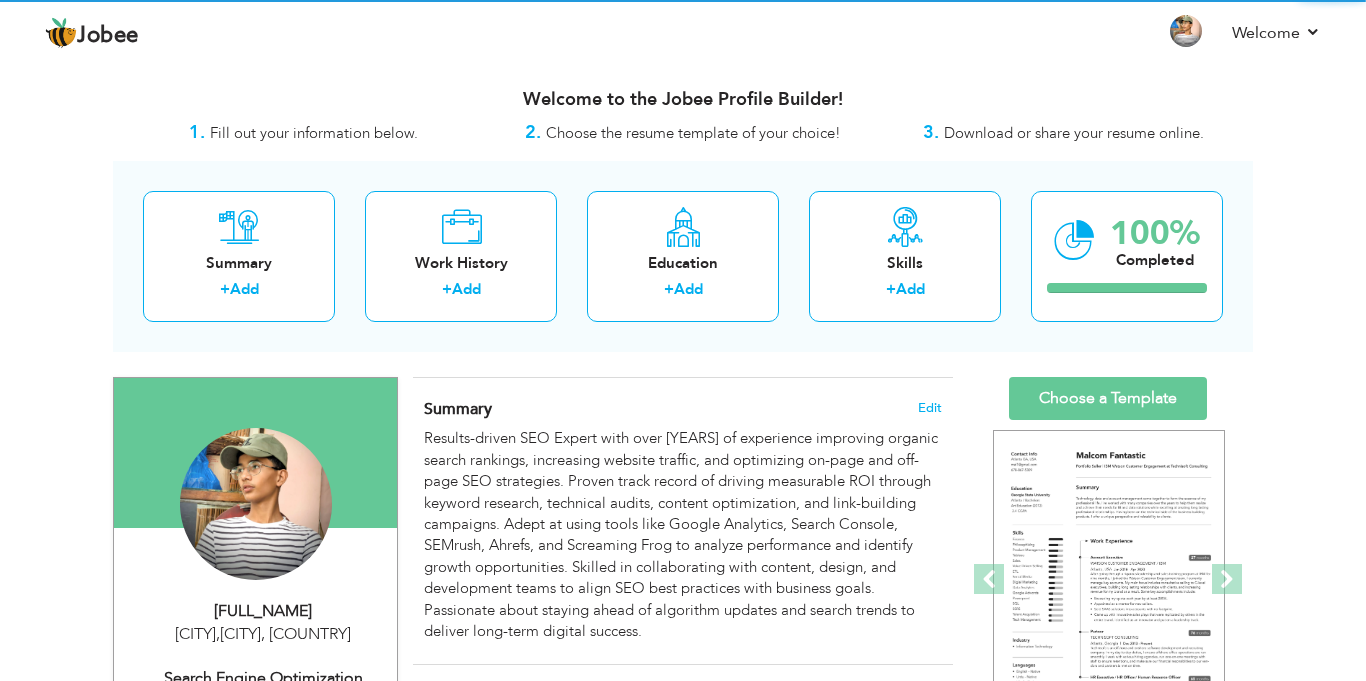 click on "View Resume
Export PDF
Profile
Summary
Public Link
Experience
Education
Awards
Work Histroy
Projects
Certifications
Skills
Preferred Job City" at bounding box center [683, 1025] 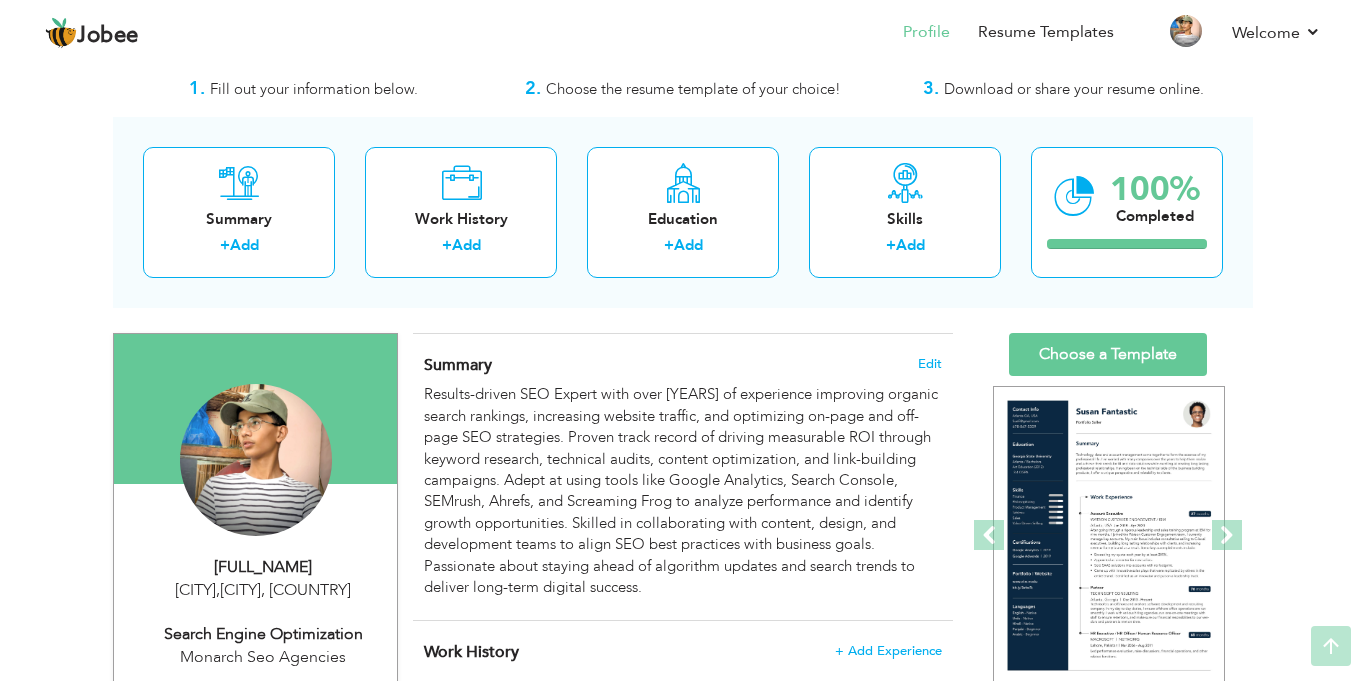 scroll, scrollTop: 0, scrollLeft: 0, axis: both 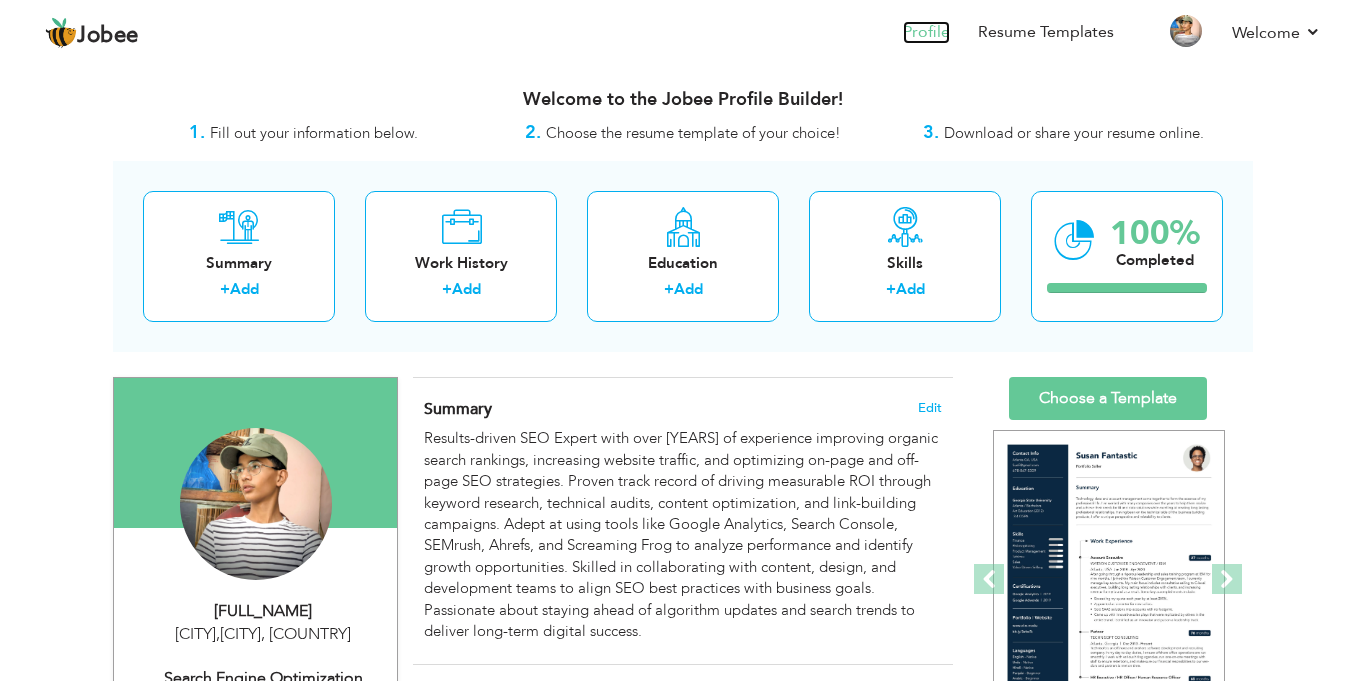 click on "Profile" at bounding box center [926, 32] 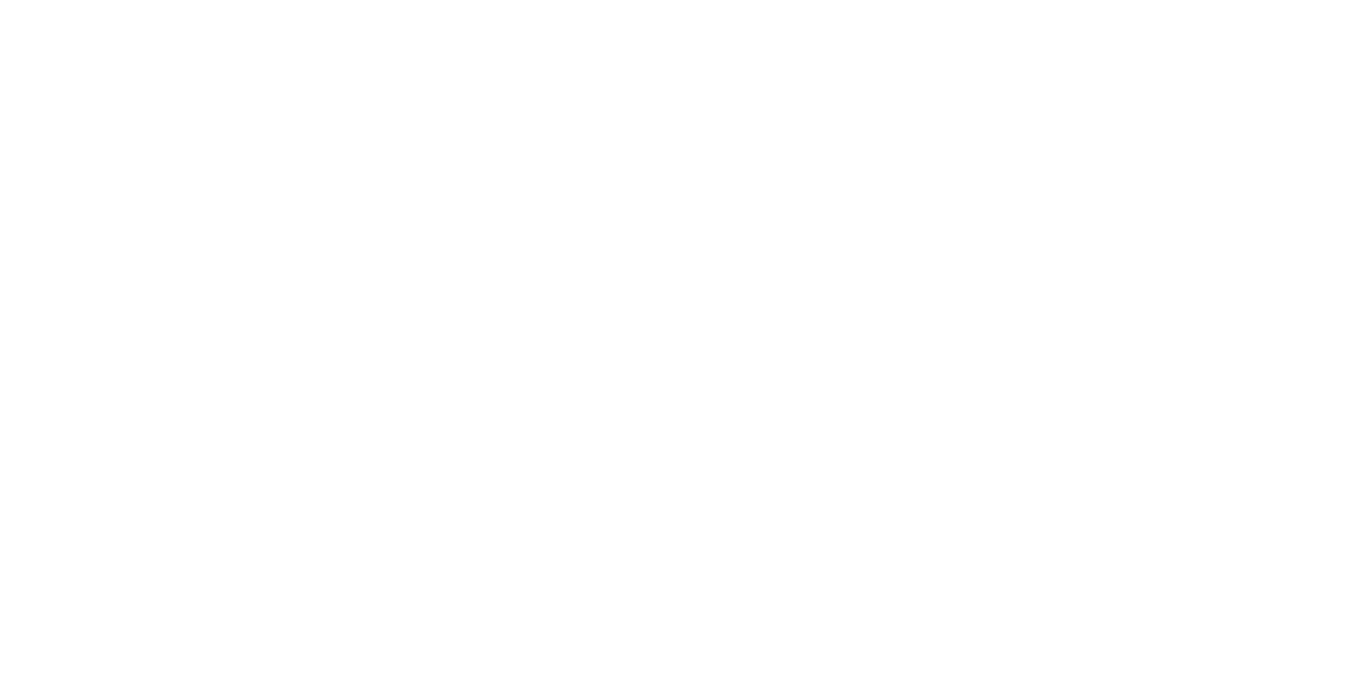 scroll, scrollTop: 0, scrollLeft: 0, axis: both 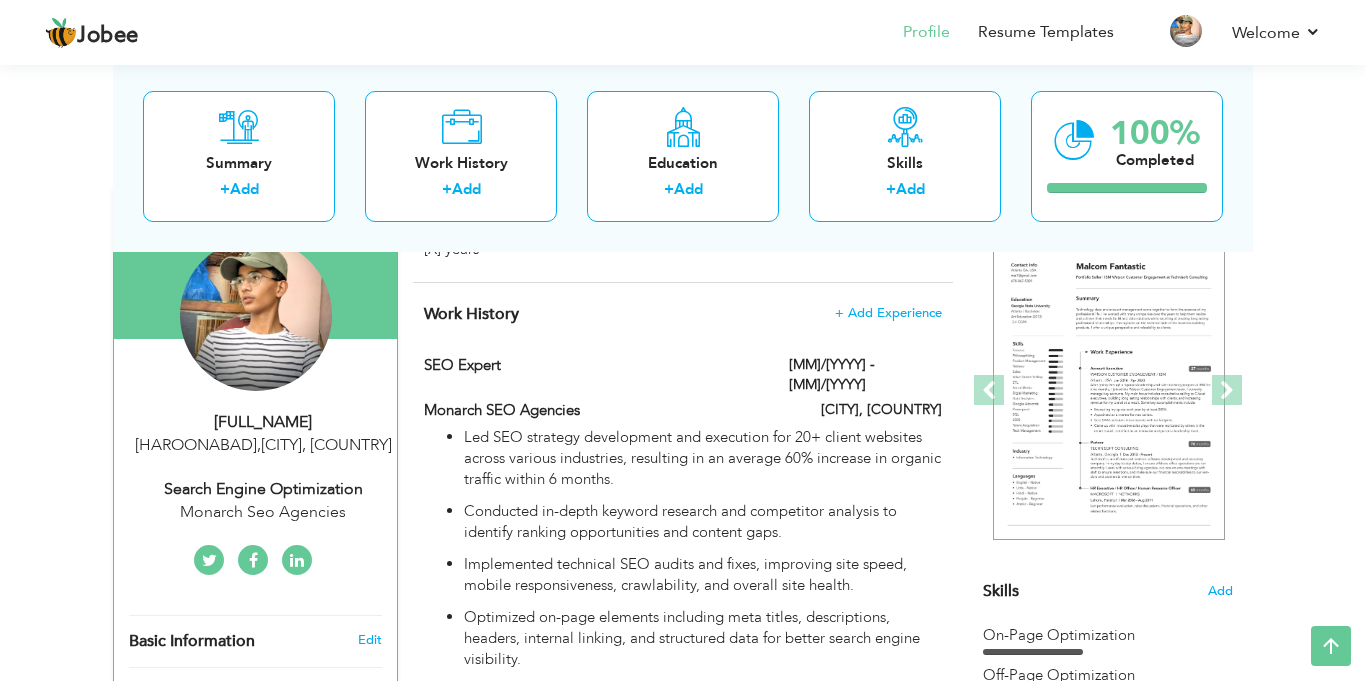 click on "Summary
+  Add
Work History
+  Add
Education
+  Add
Skills
+  Add
100%
Completed" at bounding box center (683, 155) 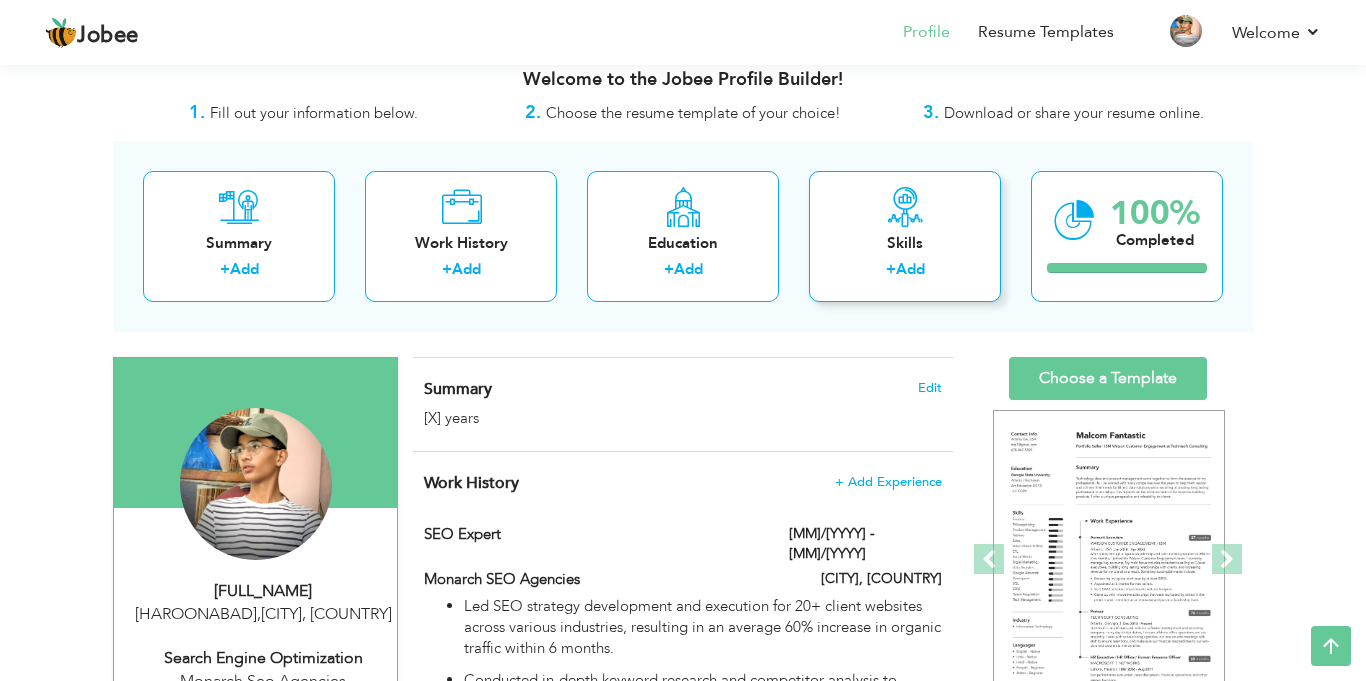 scroll, scrollTop: 0, scrollLeft: 0, axis: both 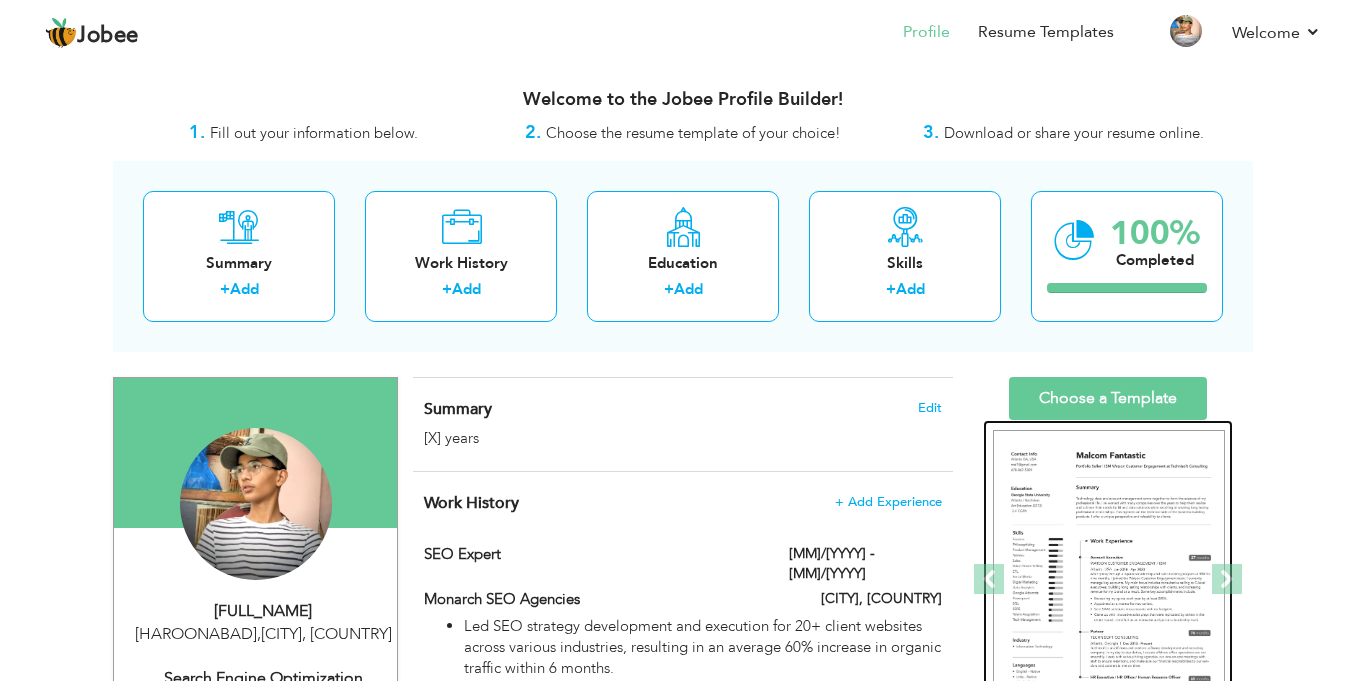 click at bounding box center (1109, 580) 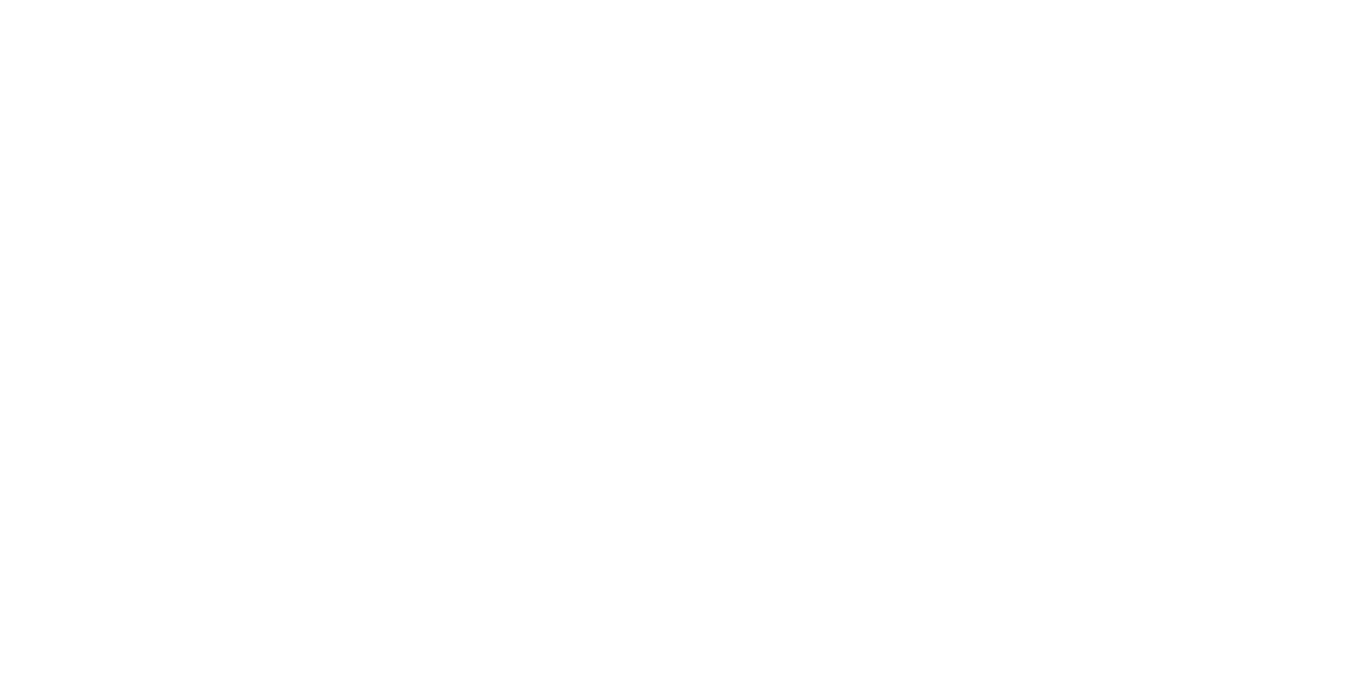 scroll, scrollTop: 0, scrollLeft: 0, axis: both 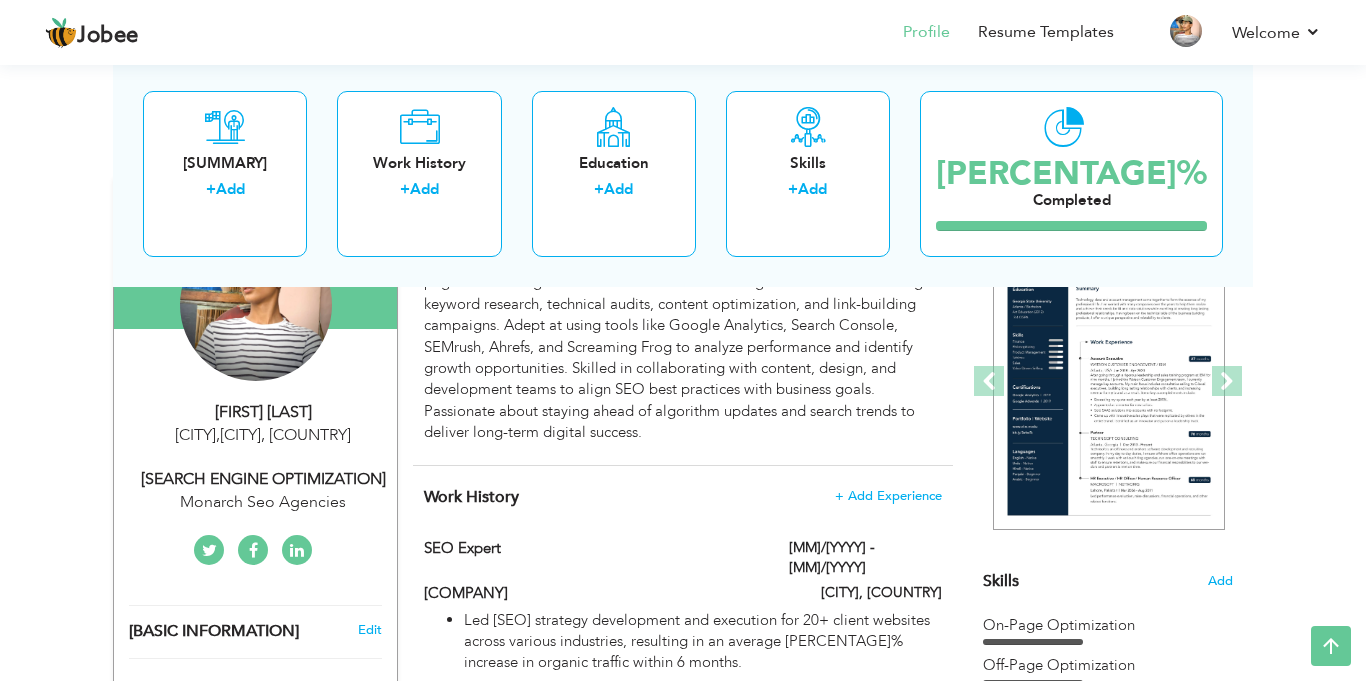 click on "[FIRST] [LAST]" at bounding box center (263, 412) 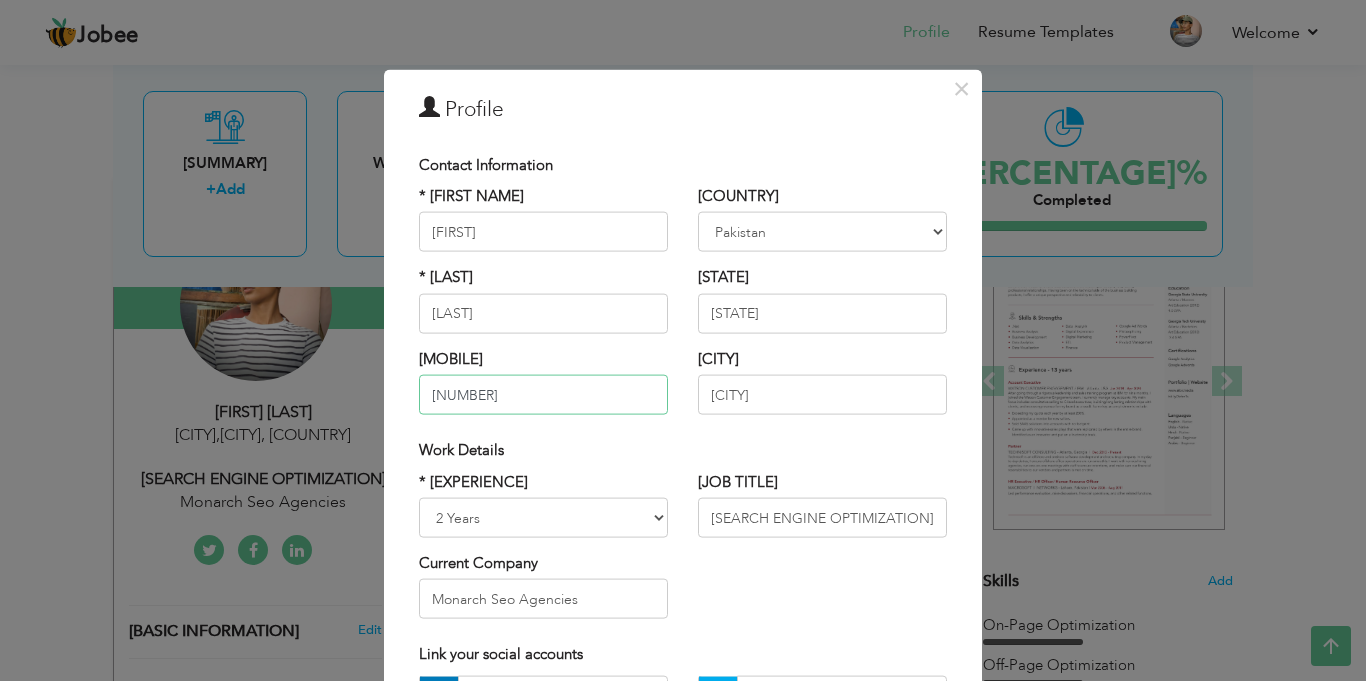 click on "[NUMBER]" at bounding box center (543, 395) 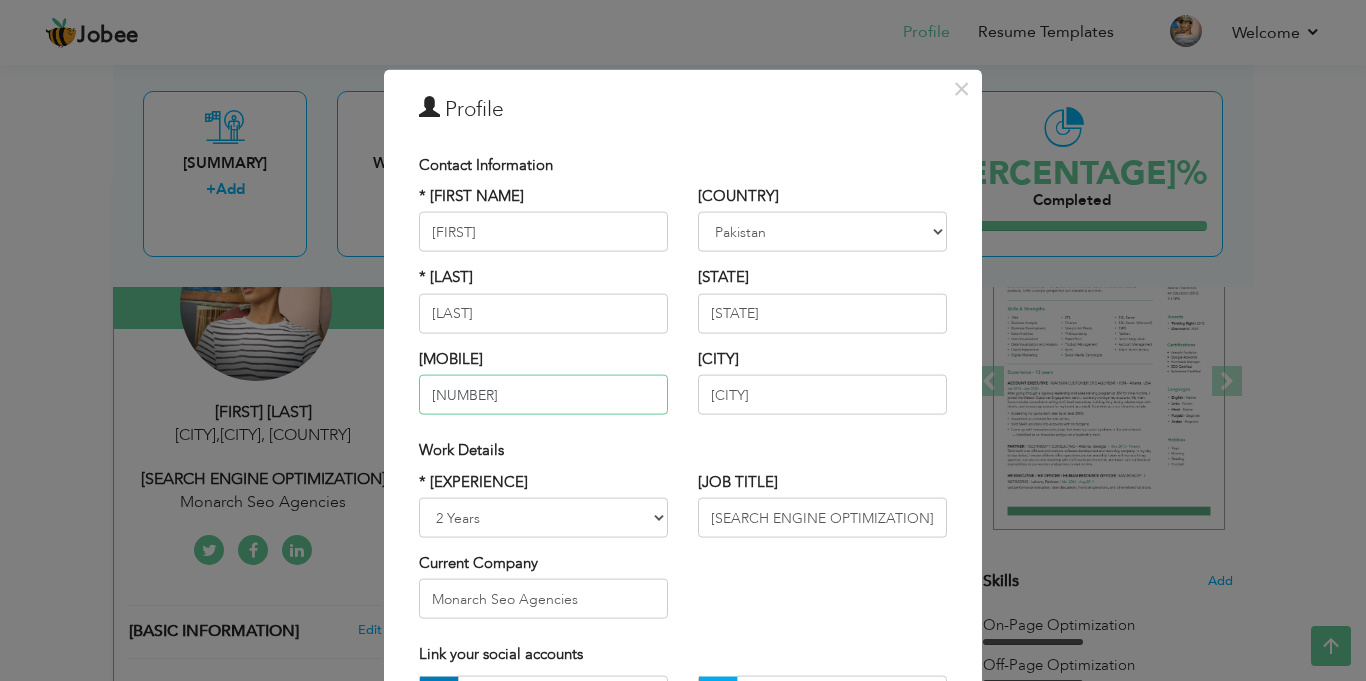 scroll, scrollTop: 225, scrollLeft: 0, axis: vertical 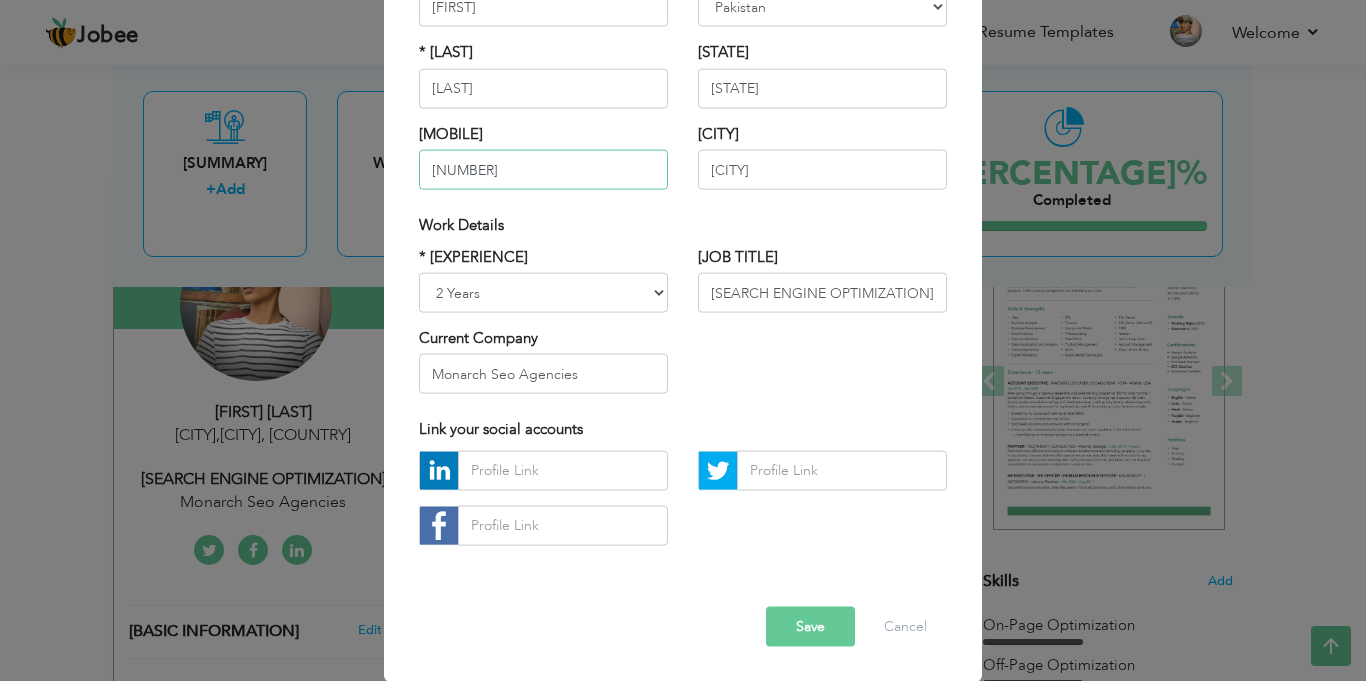 type on "[NUMBER]" 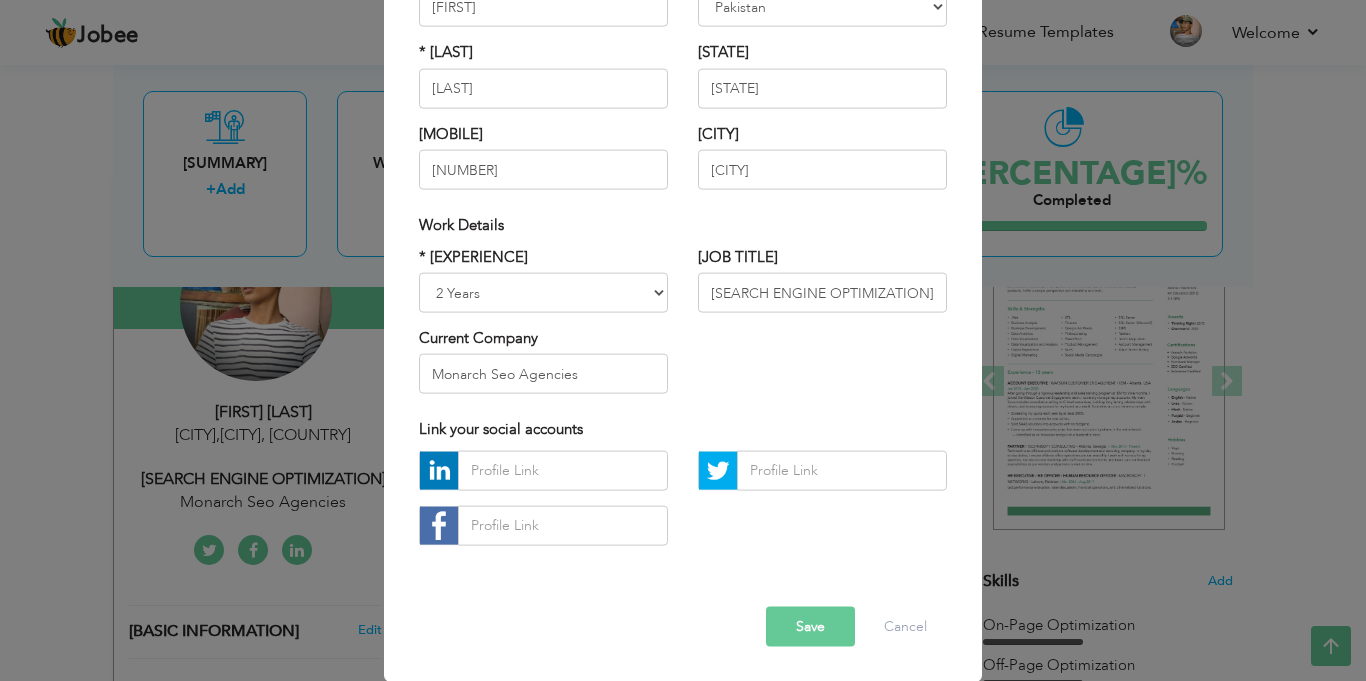 click on "Save" at bounding box center [810, 626] 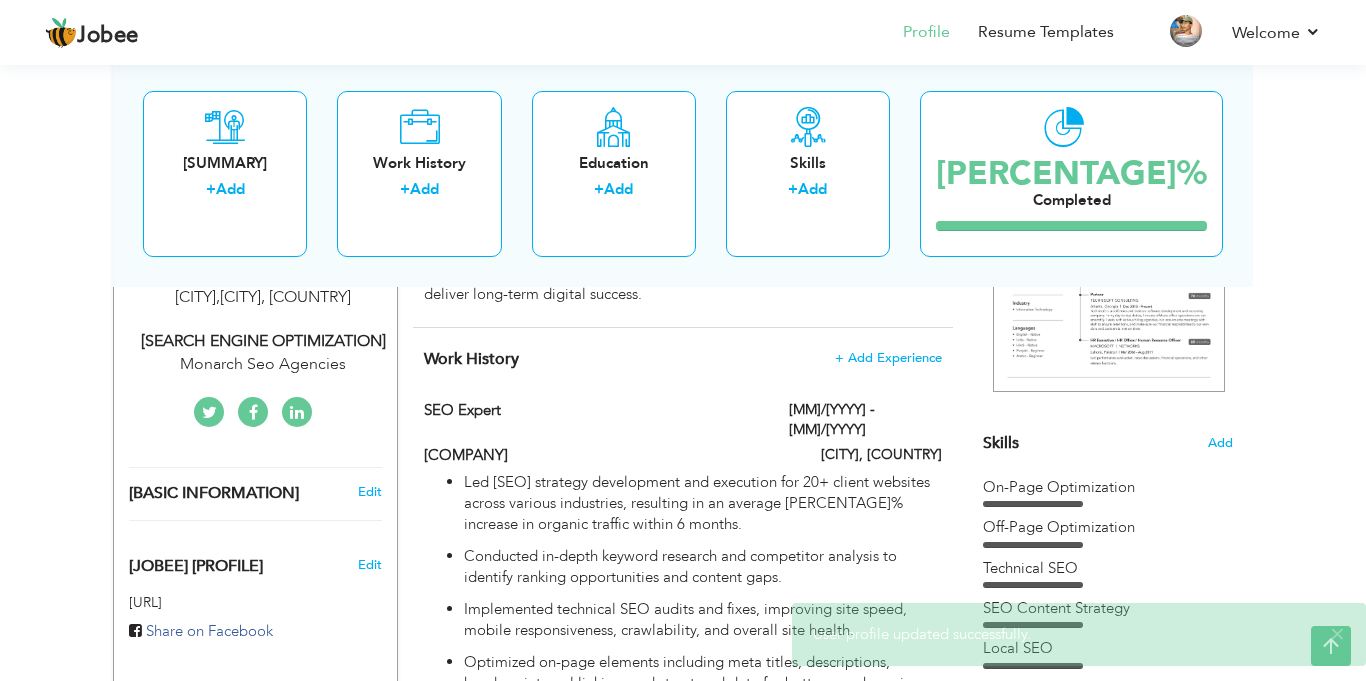 scroll, scrollTop: 0, scrollLeft: 0, axis: both 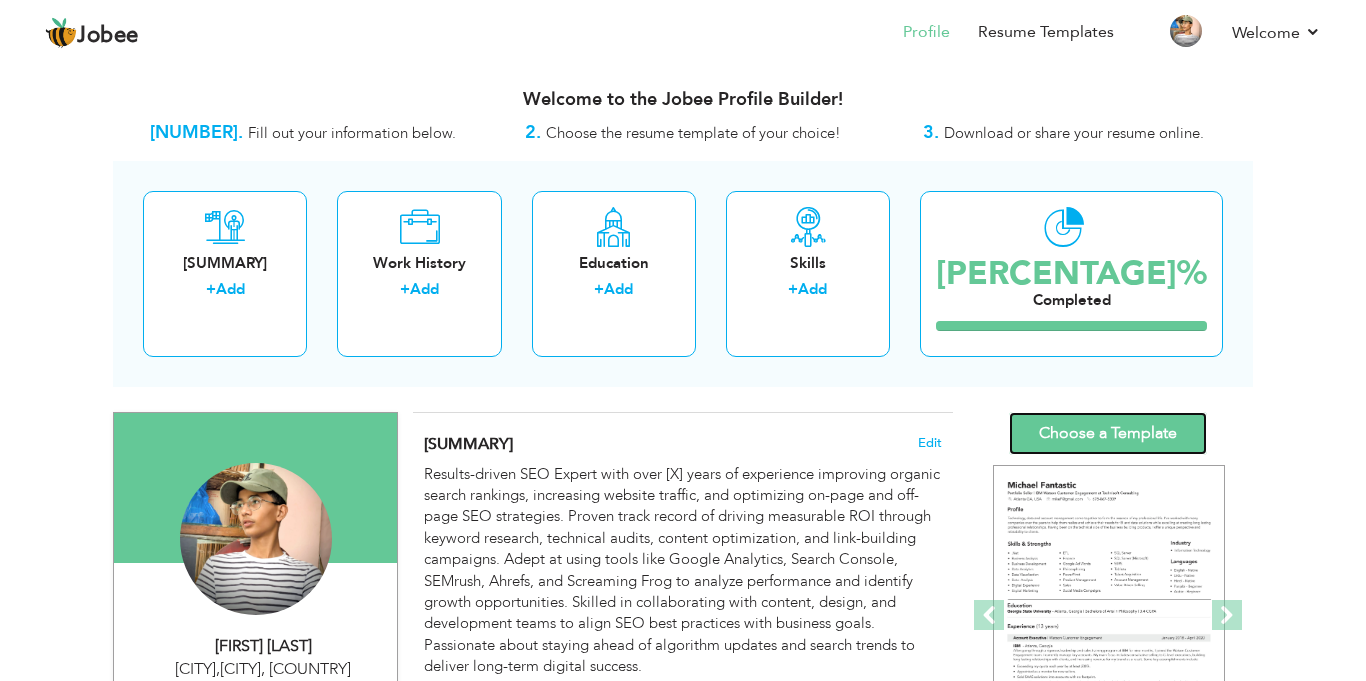 click on "Choose a Template" at bounding box center (1108, 433) 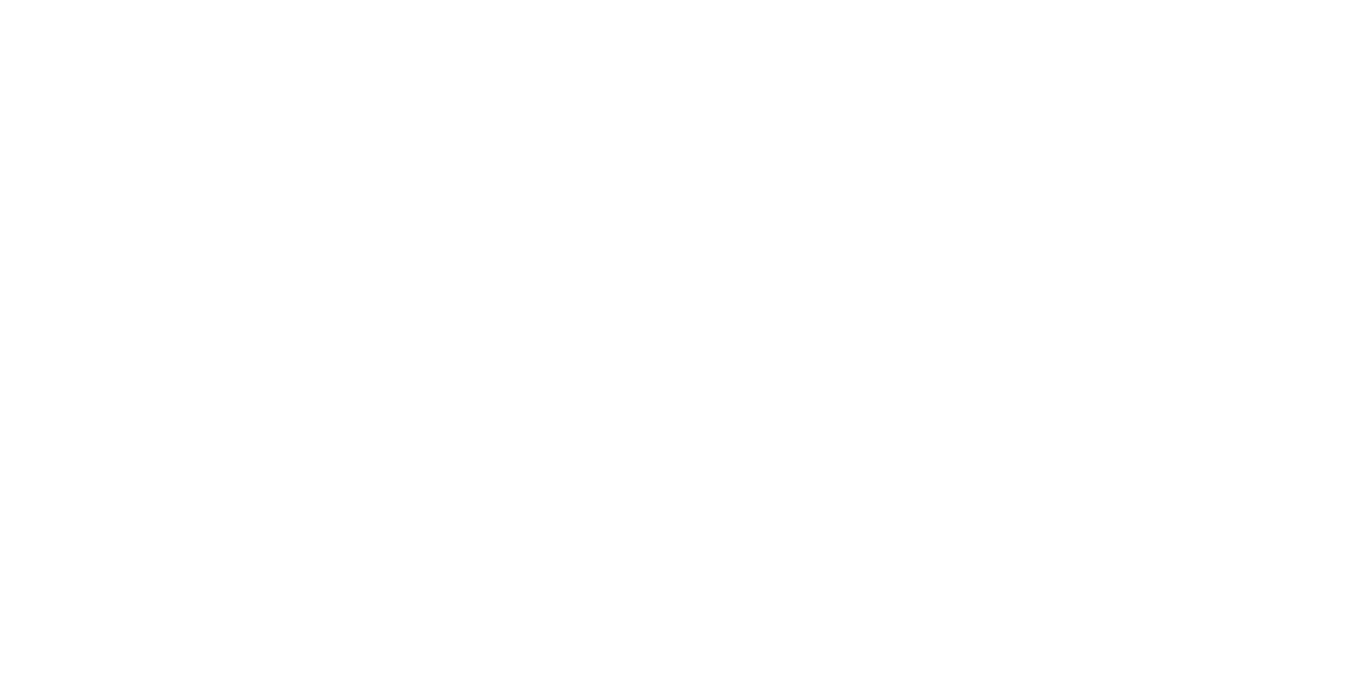 scroll, scrollTop: 0, scrollLeft: 0, axis: both 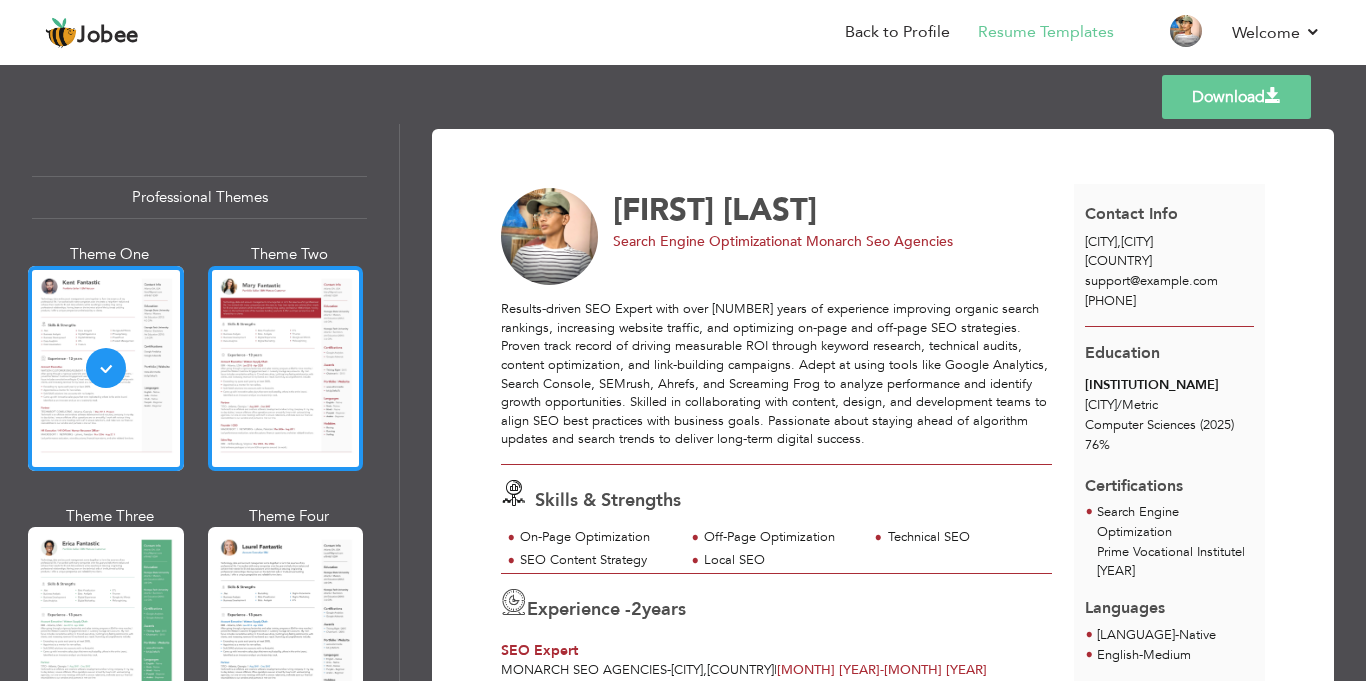 click at bounding box center [286, 368] 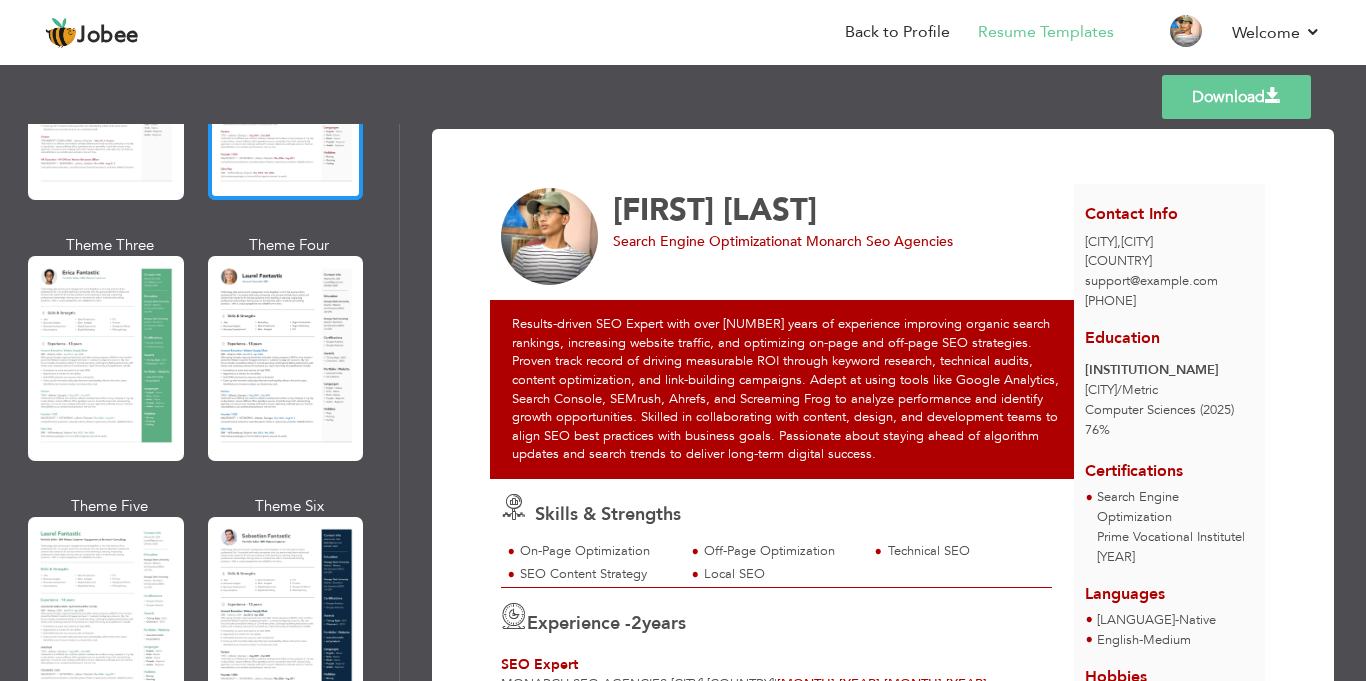scroll, scrollTop: 277, scrollLeft: 0, axis: vertical 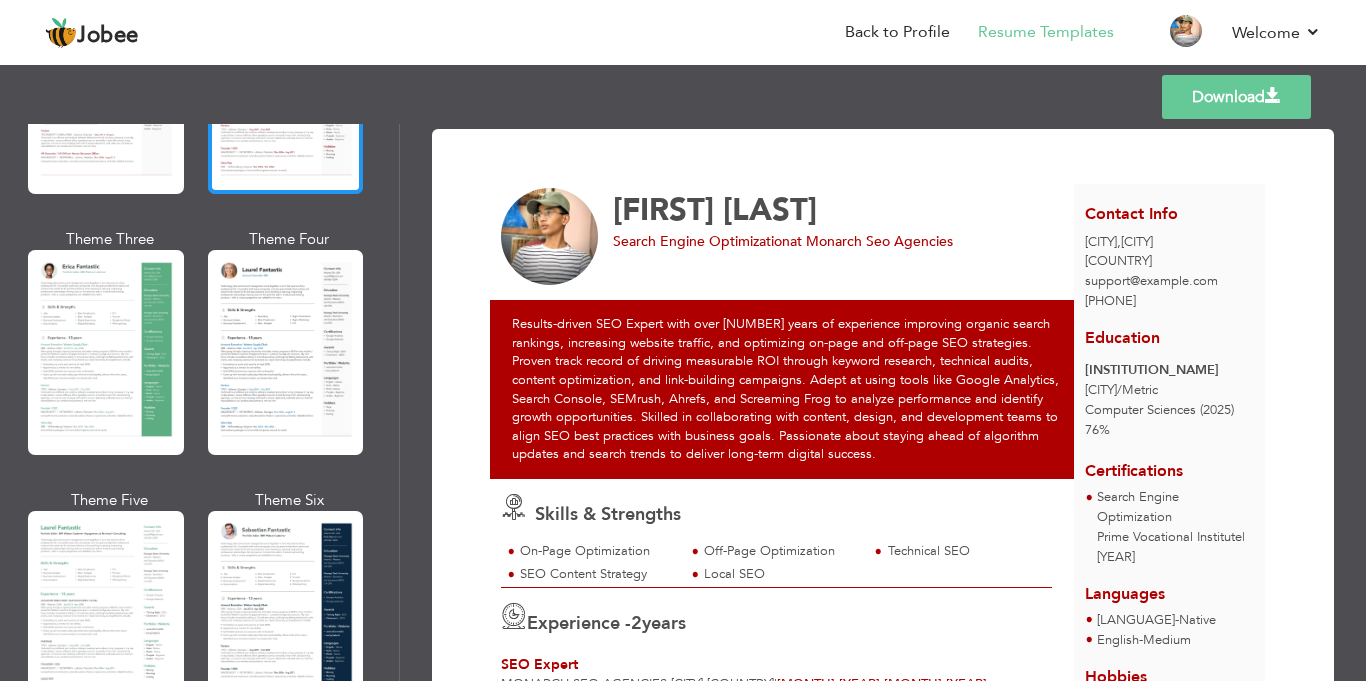 click at bounding box center [286, 352] 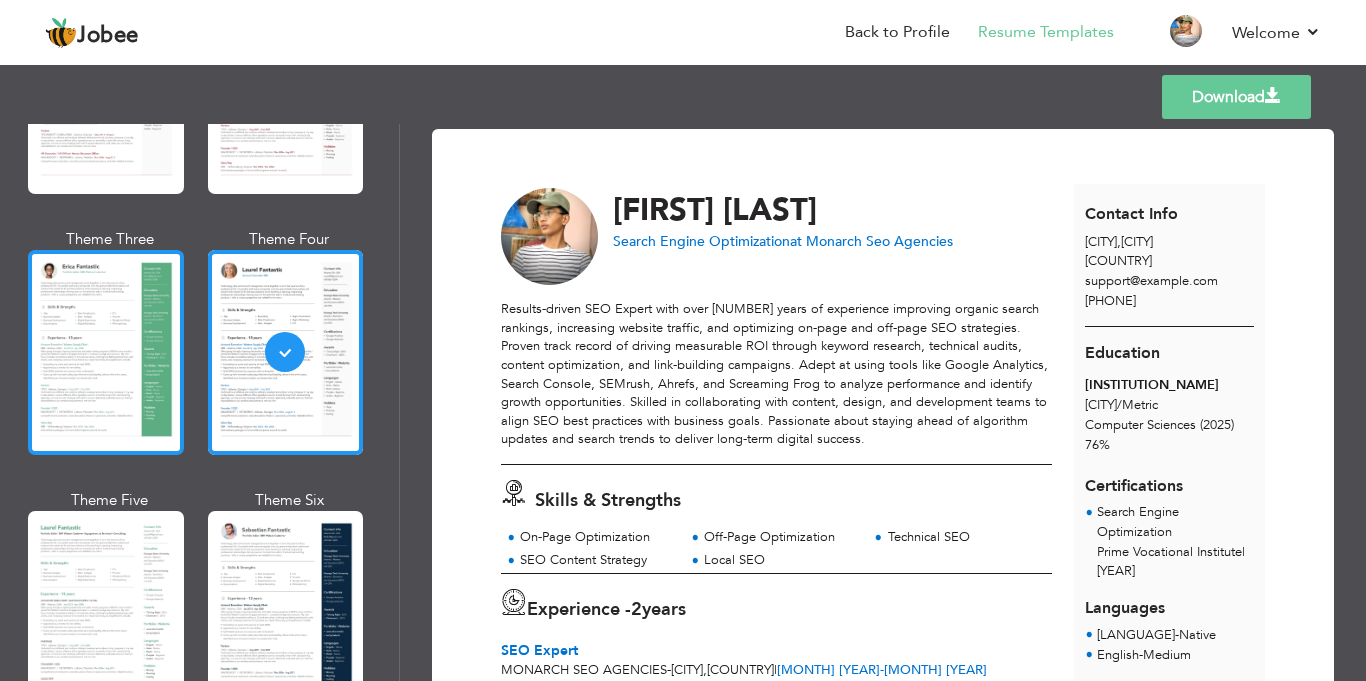 click at bounding box center [106, 352] 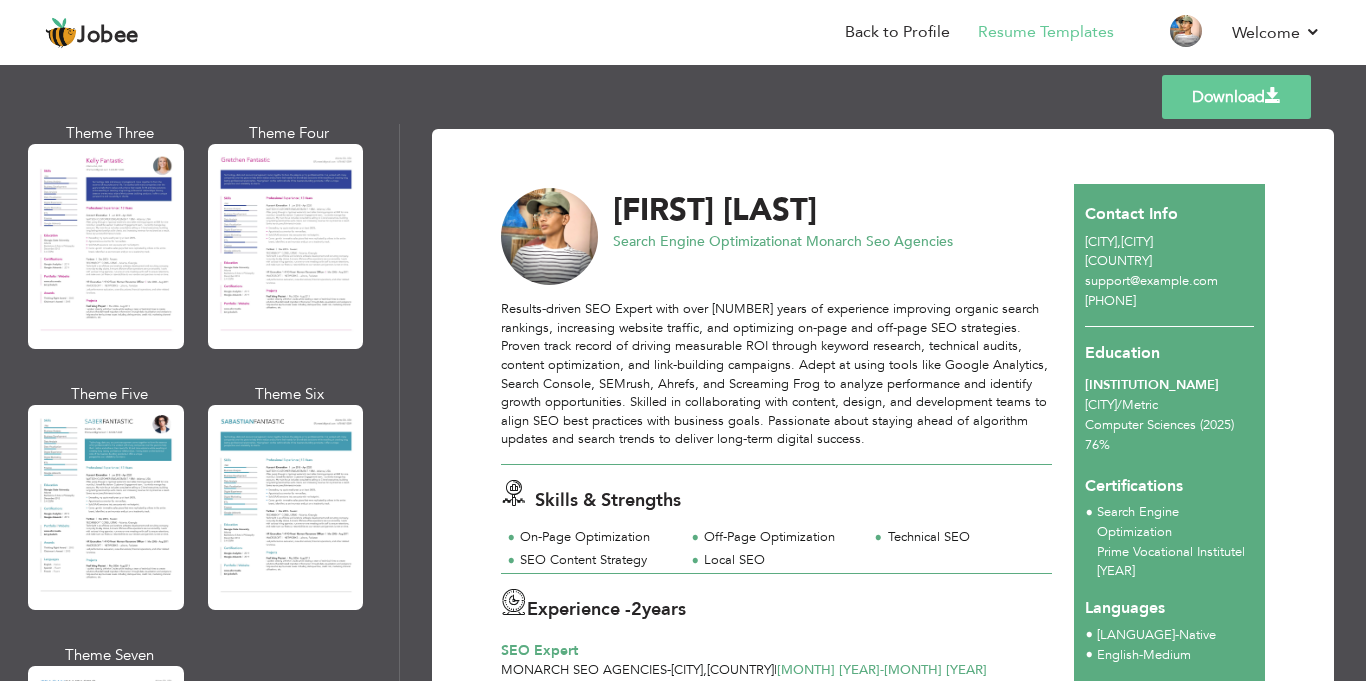 scroll, scrollTop: 2720, scrollLeft: 0, axis: vertical 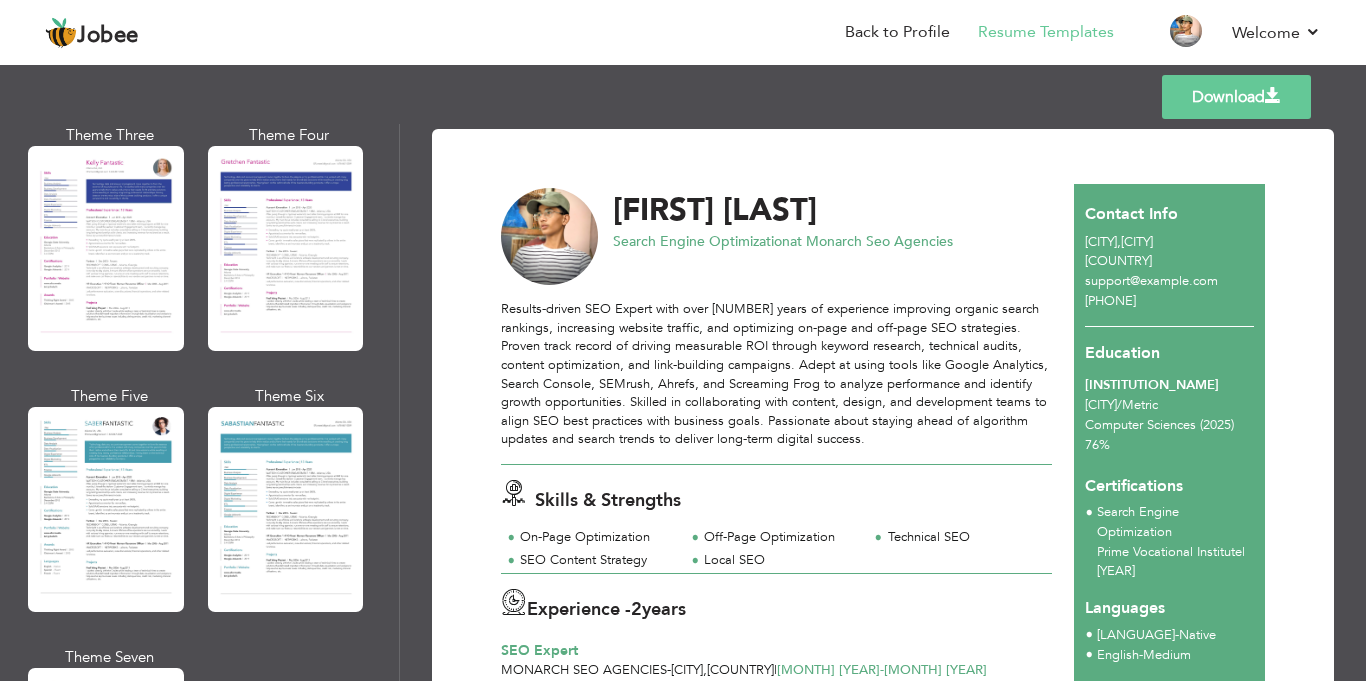 click at bounding box center [106, 509] 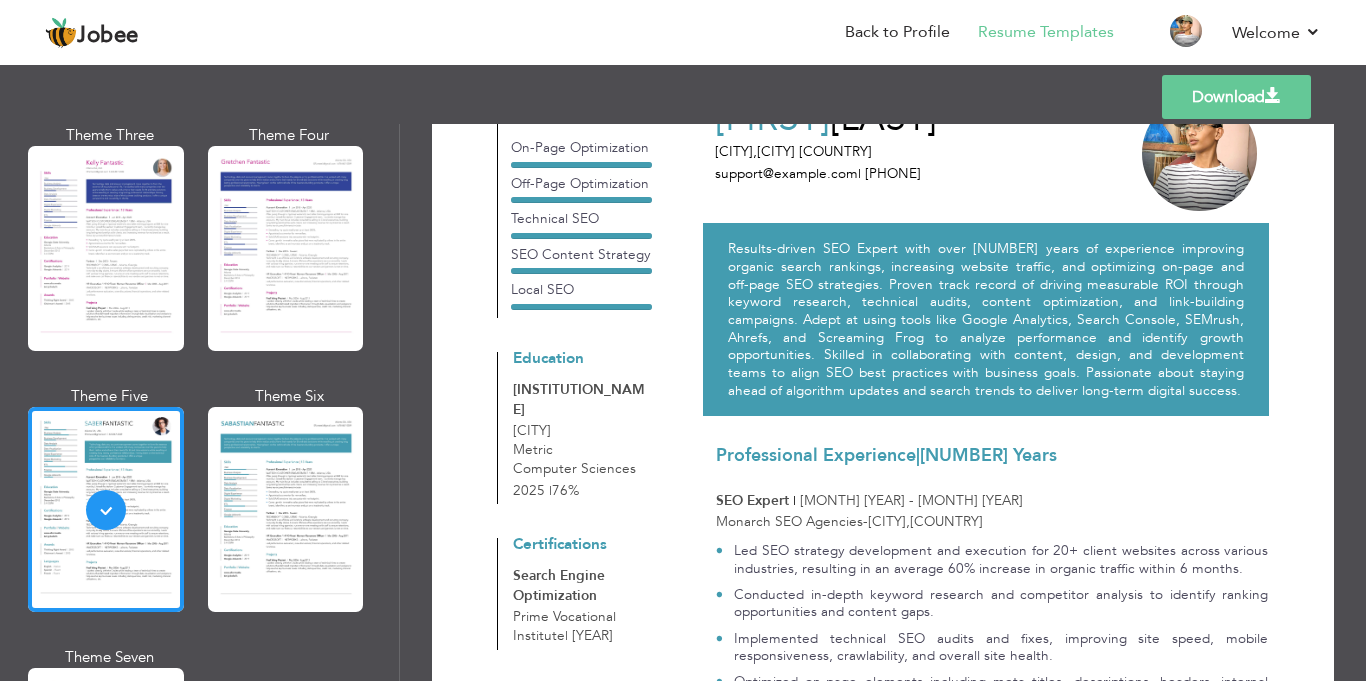 scroll, scrollTop: 0, scrollLeft: 0, axis: both 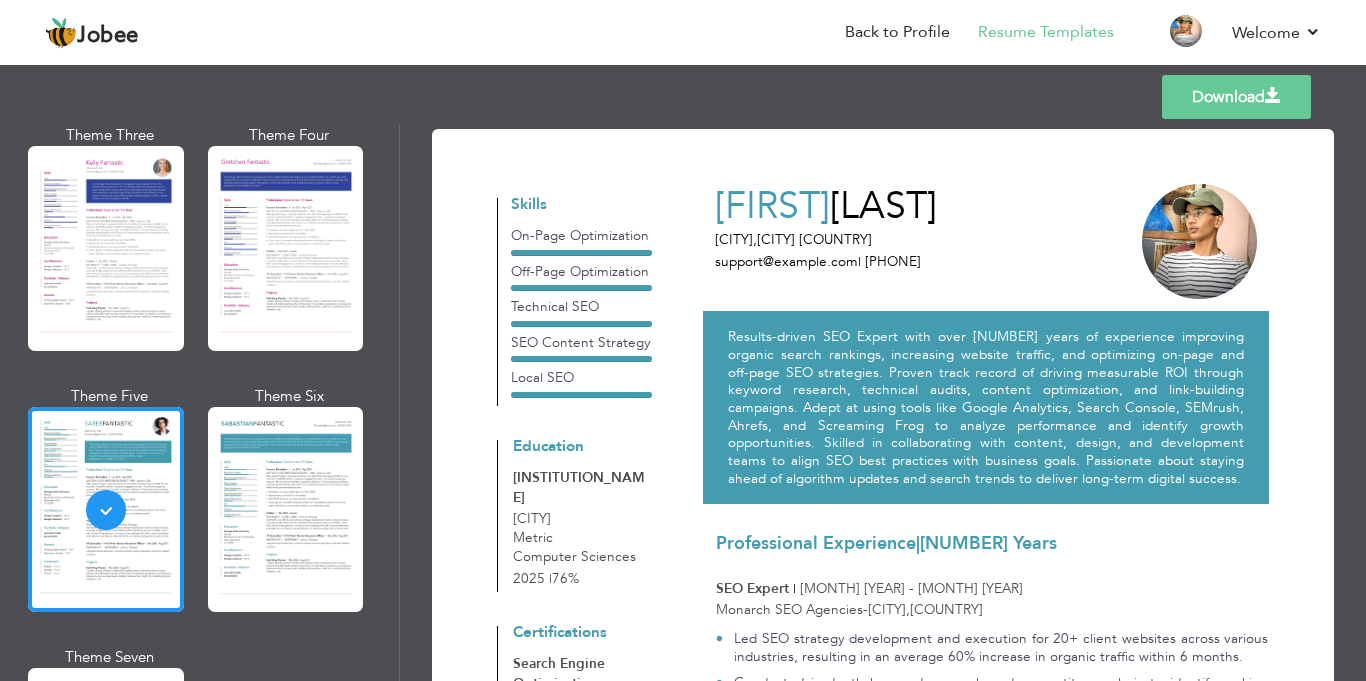 click on "Download" at bounding box center (1236, 97) 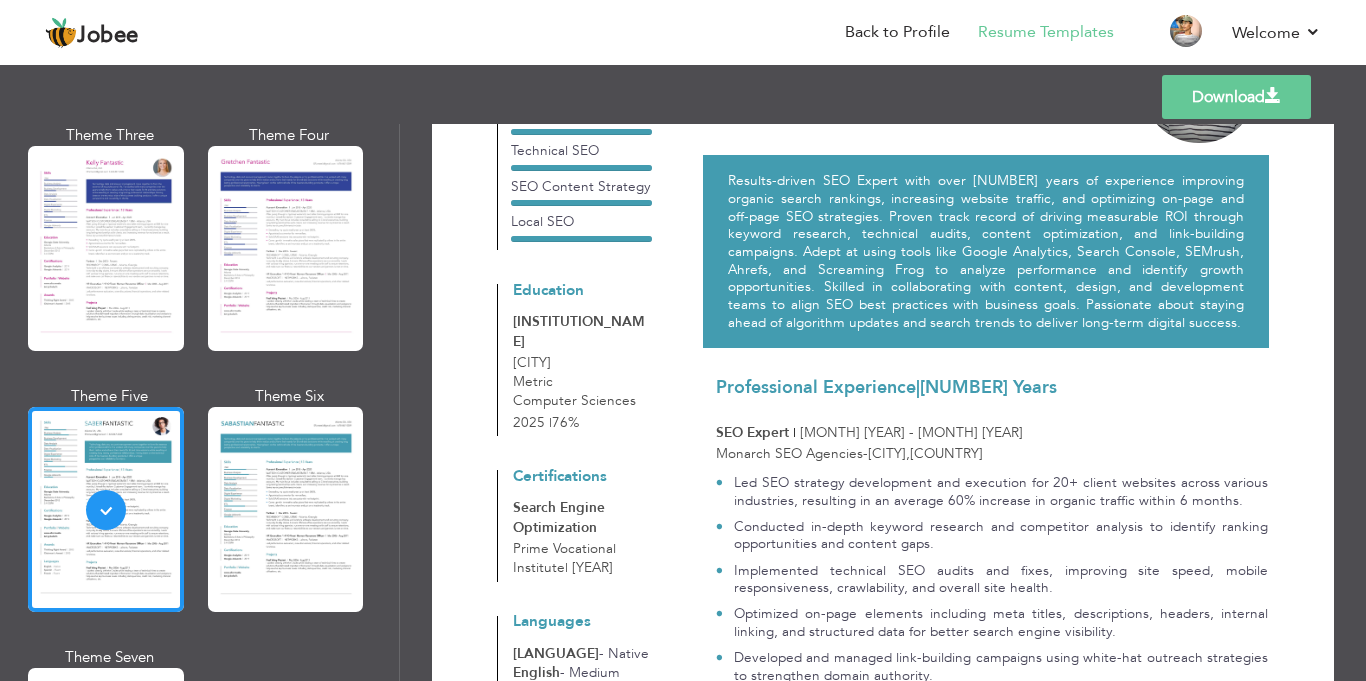 scroll, scrollTop: 146, scrollLeft: 0, axis: vertical 